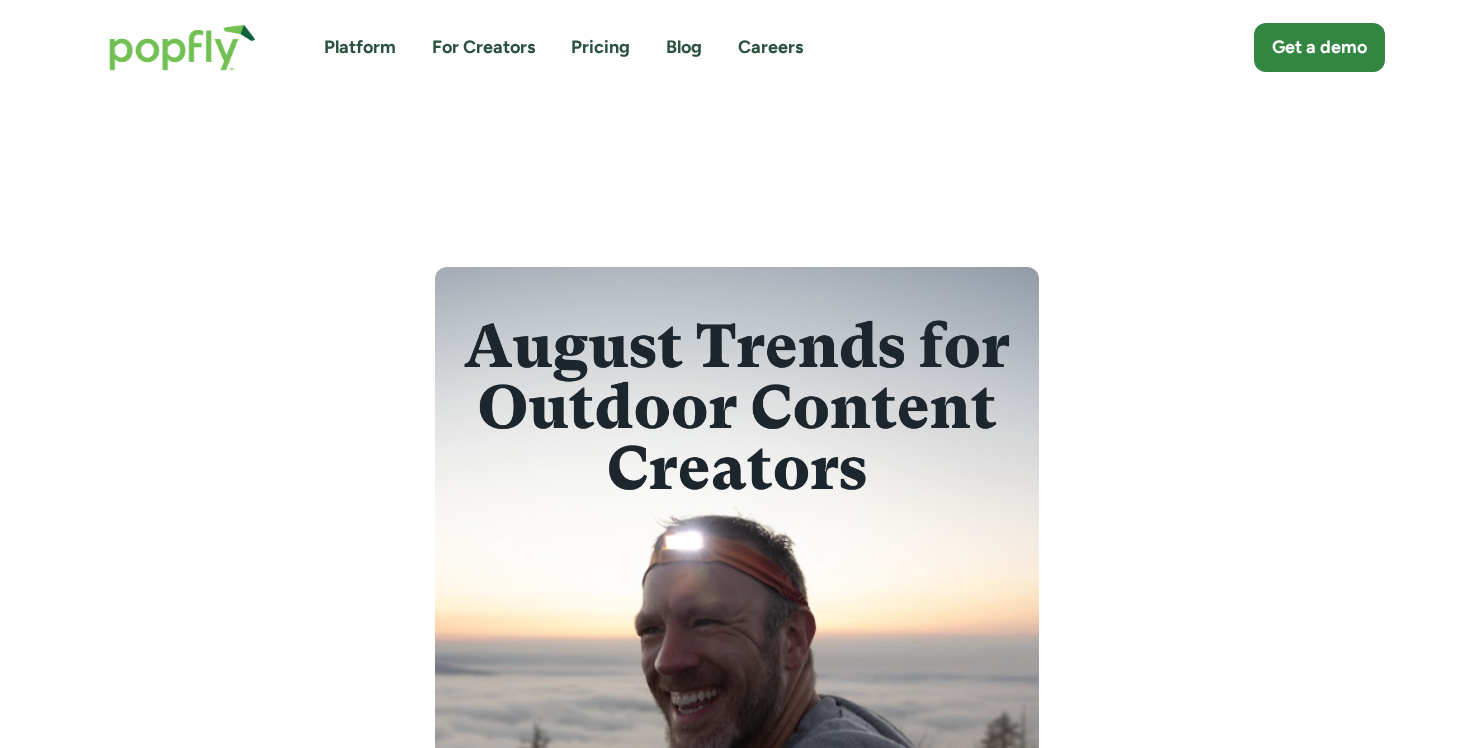 click on "Advice August 1, 2025 August TikTok Trends & Instagram Reel Ideas for Outdoor Content in 2025 [FIRST] [LAST] highlights the top TikTok and Instagram reel trends for outdoor creators in August 2025, including POV storytelling, campsite coffee ASMR, gear breakdowns, behind-the-scenes content, and “one perfect day” recaps. Offering actionable tips for boosting engagement, leveraging trending audio, and attracting brand collaborations while showcasing authentic outdoor storytelling. Written by: [FIRST] [LAST] Crafting viral TikTok trends for August is a part of the winning formula for outdoor creators and brand managers looking to captivate audiences with authentic UGC in 2025. These concepts will help you craft engaging content that connects with audiences and attracts awesome brand collaborations. Let’s dive into these TikTok trends for outdoor and travel UGC! [WEBSITE], I’ve collaborated with top adventure brands like Kühl and Patagonia to create viral reels that resonate with outdoor enthusiasts." at bounding box center [736, 5998] 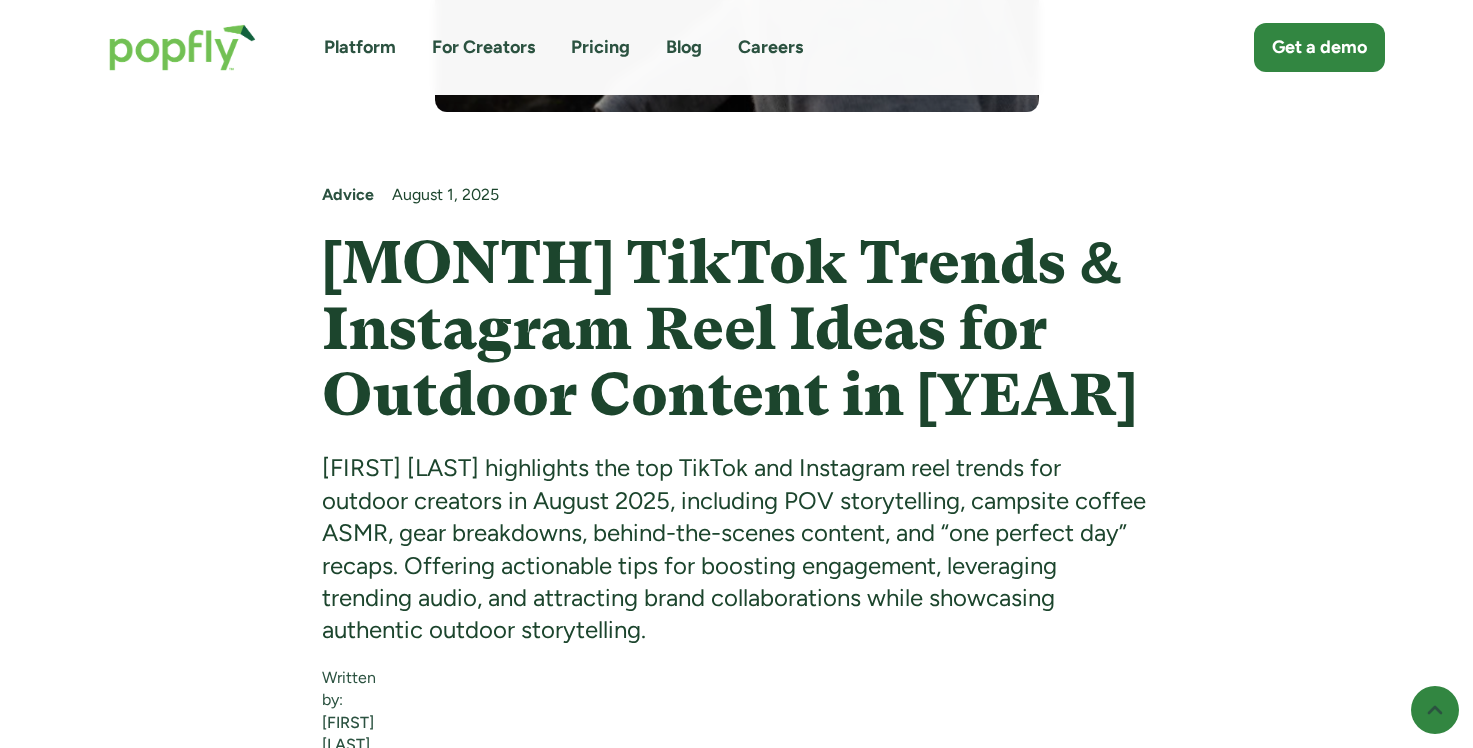 scroll, scrollTop: 898, scrollLeft: 0, axis: vertical 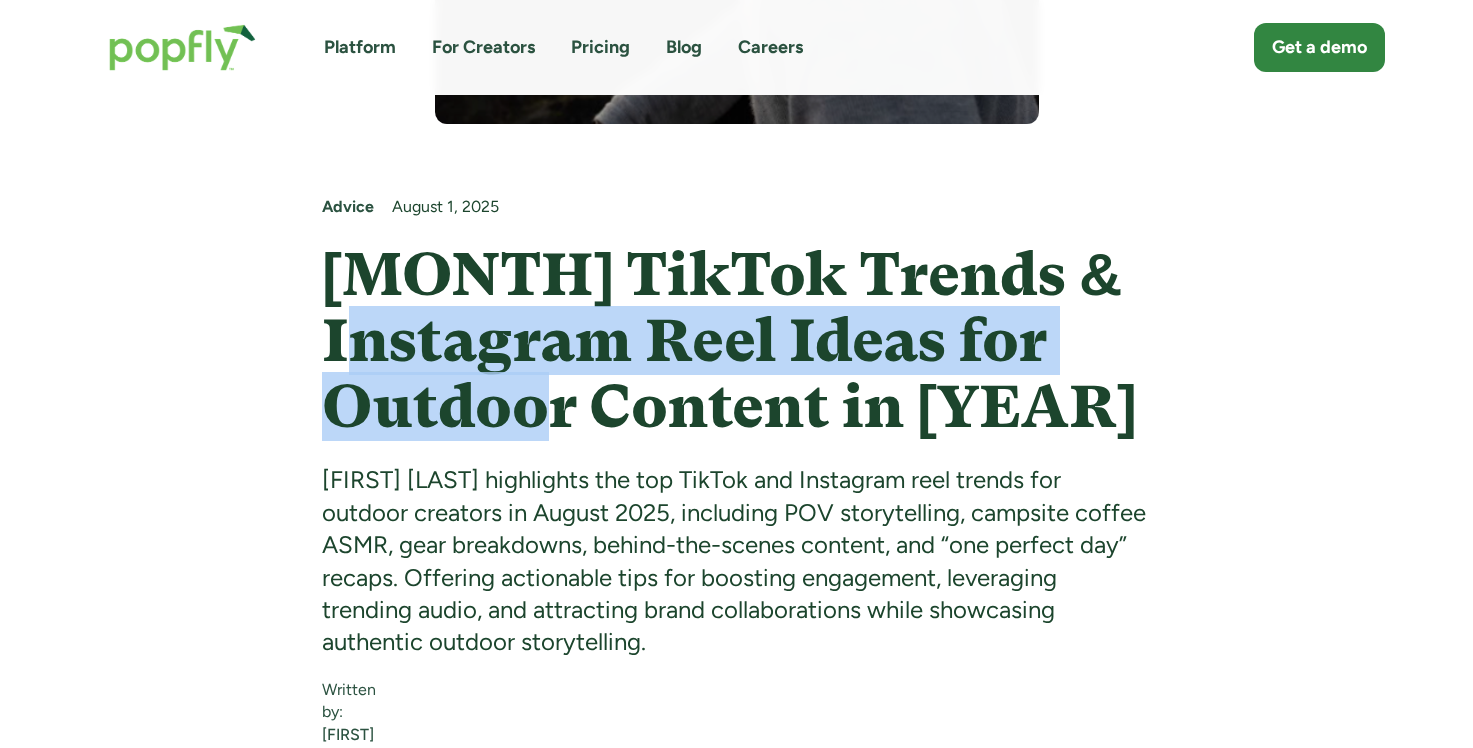 drag, startPoint x: 382, startPoint y: 324, endPoint x: 566, endPoint y: 420, distance: 207.53795 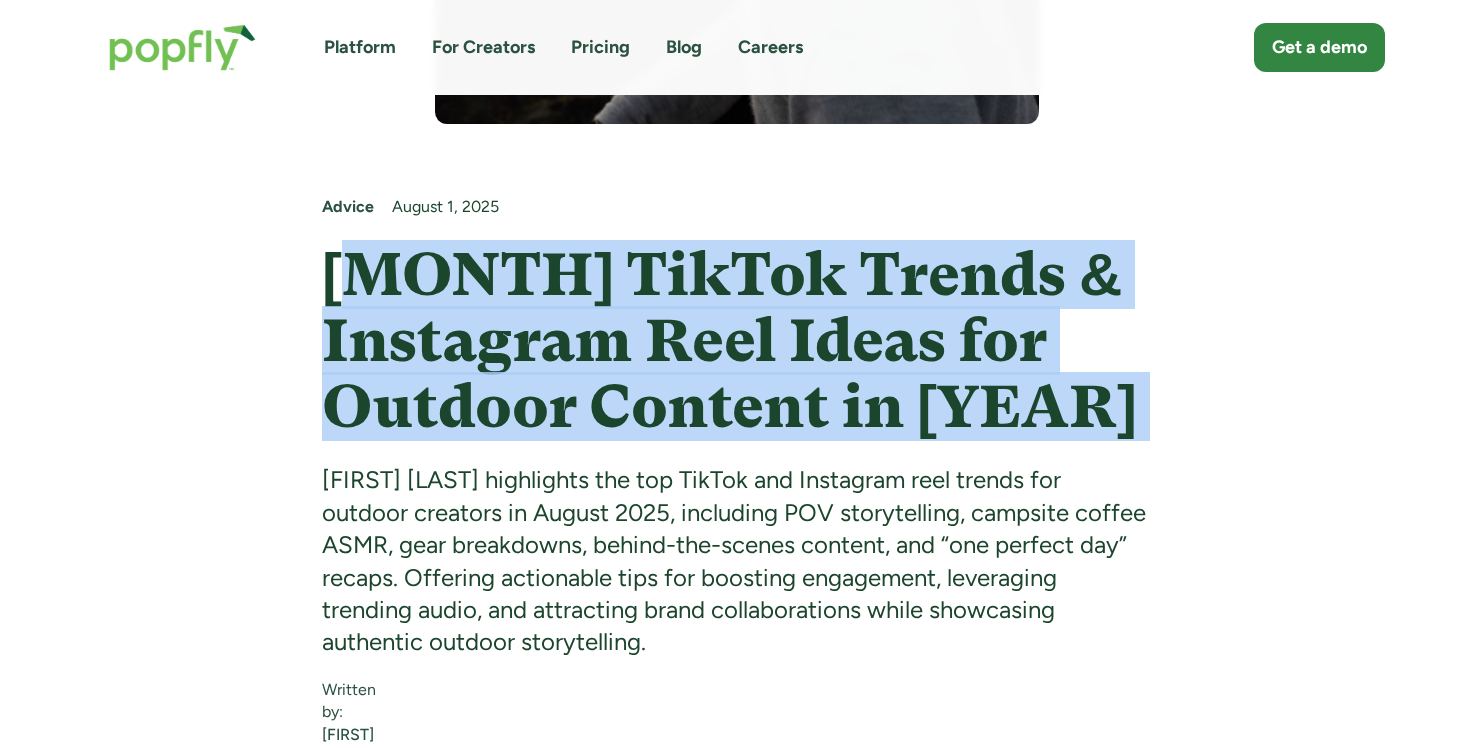 drag, startPoint x: 377, startPoint y: 307, endPoint x: 618, endPoint y: 452, distance: 281.25787 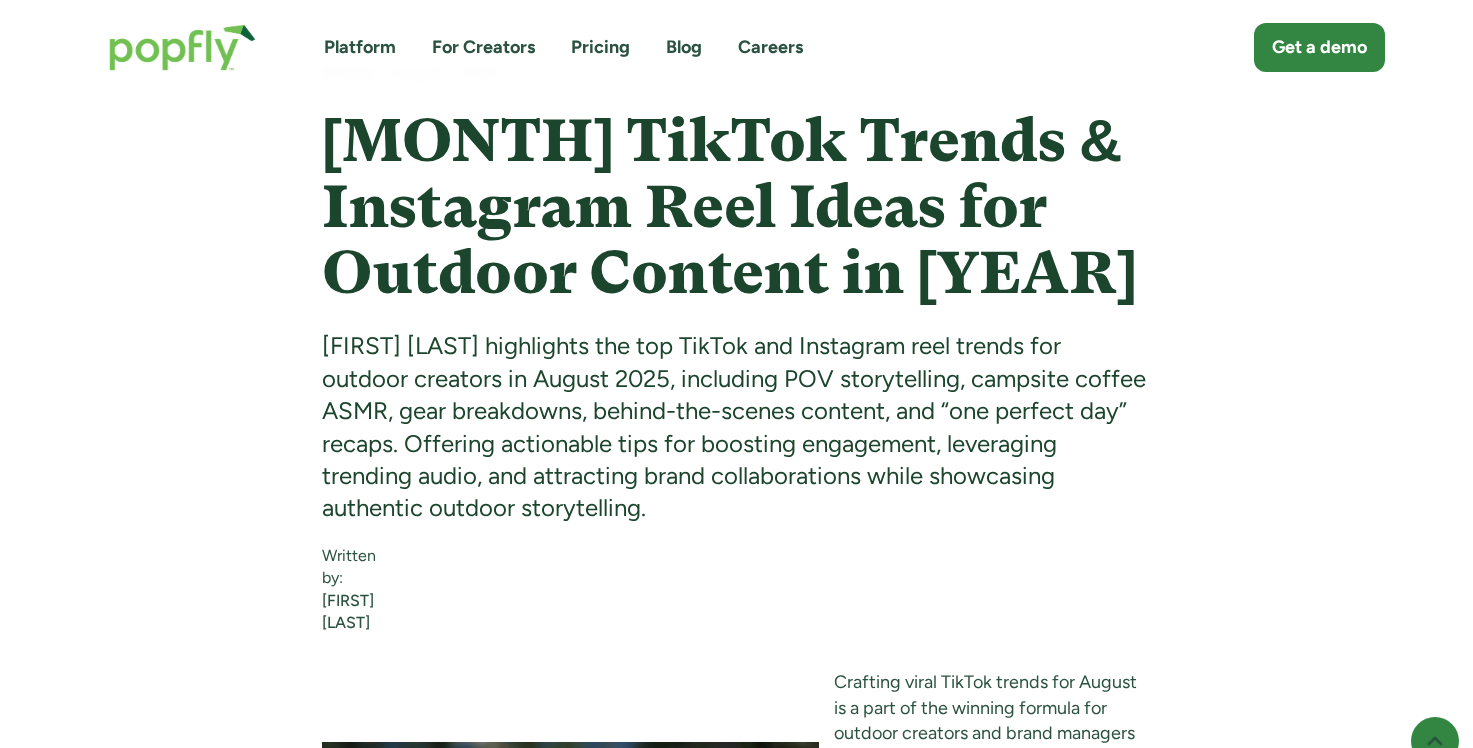 scroll, scrollTop: 1036, scrollLeft: 0, axis: vertical 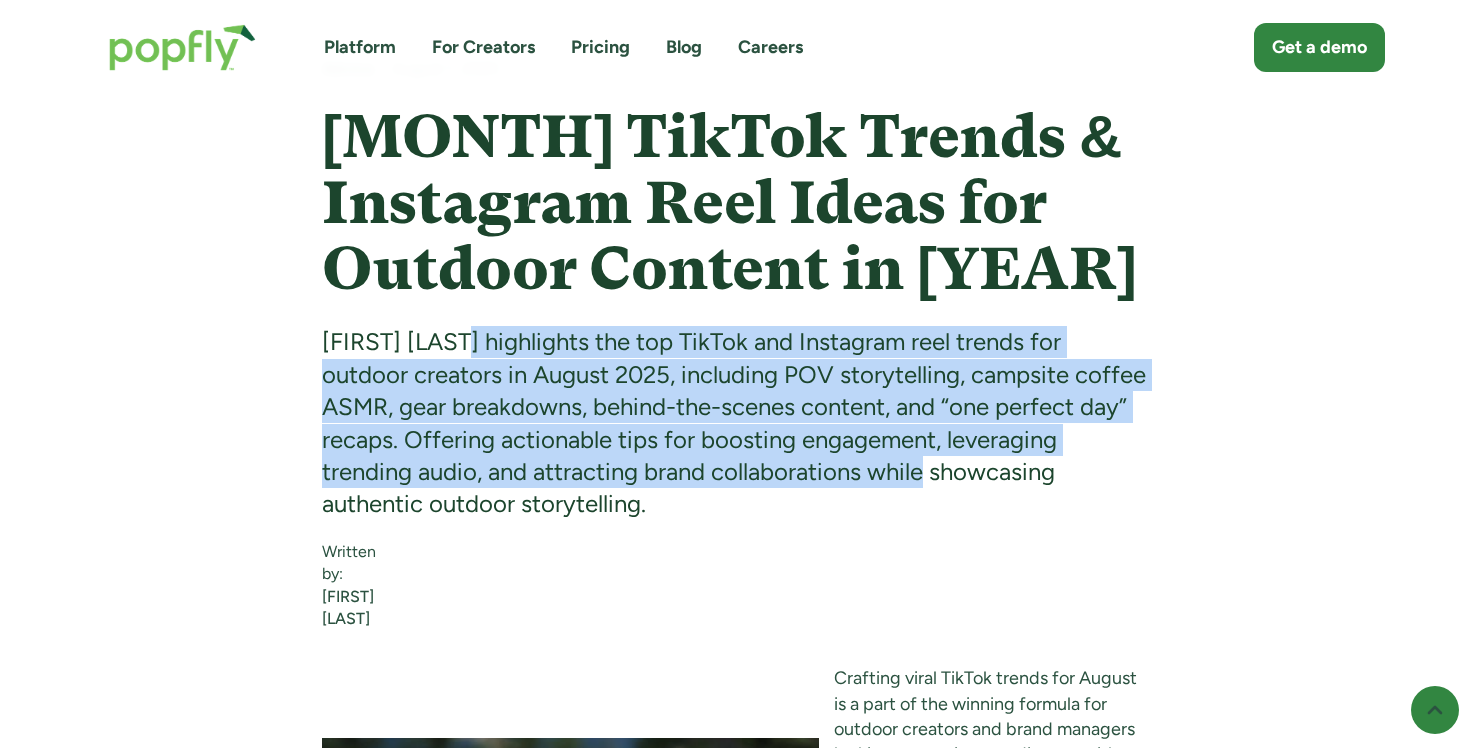 drag, startPoint x: 471, startPoint y: 354, endPoint x: 832, endPoint y: 484, distance: 383.69388 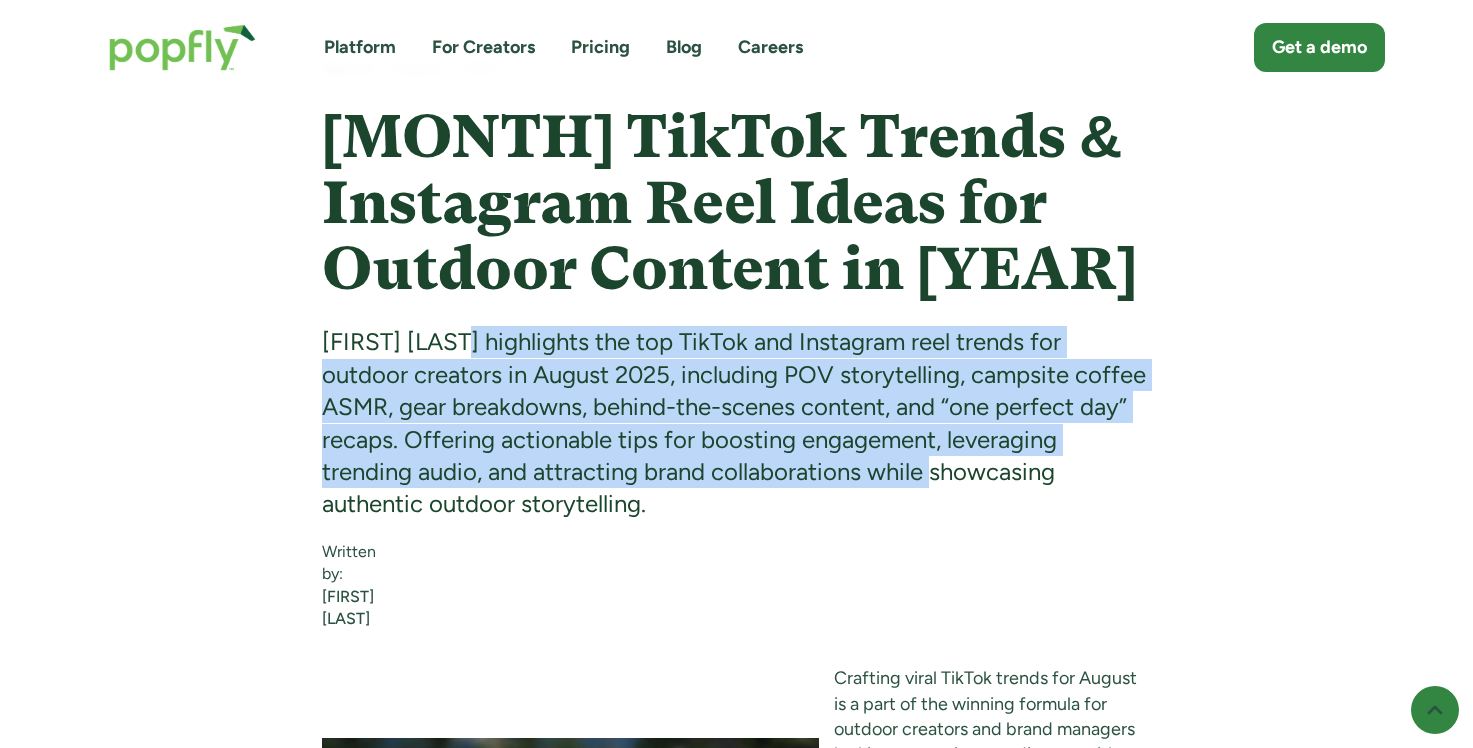 click on "[FIRST] [LAST] highlights the top TikTok and Instagram reel trends for outdoor creators in August 2025, including POV storytelling, campsite coffee ASMR, gear breakdowns, behind-the-scenes content, and “one perfect day” recaps. Offering actionable tips for boosting engagement, leveraging trending audio, and attracting brand collaborations while showcasing authentic outdoor storytelling." at bounding box center (736, 423) 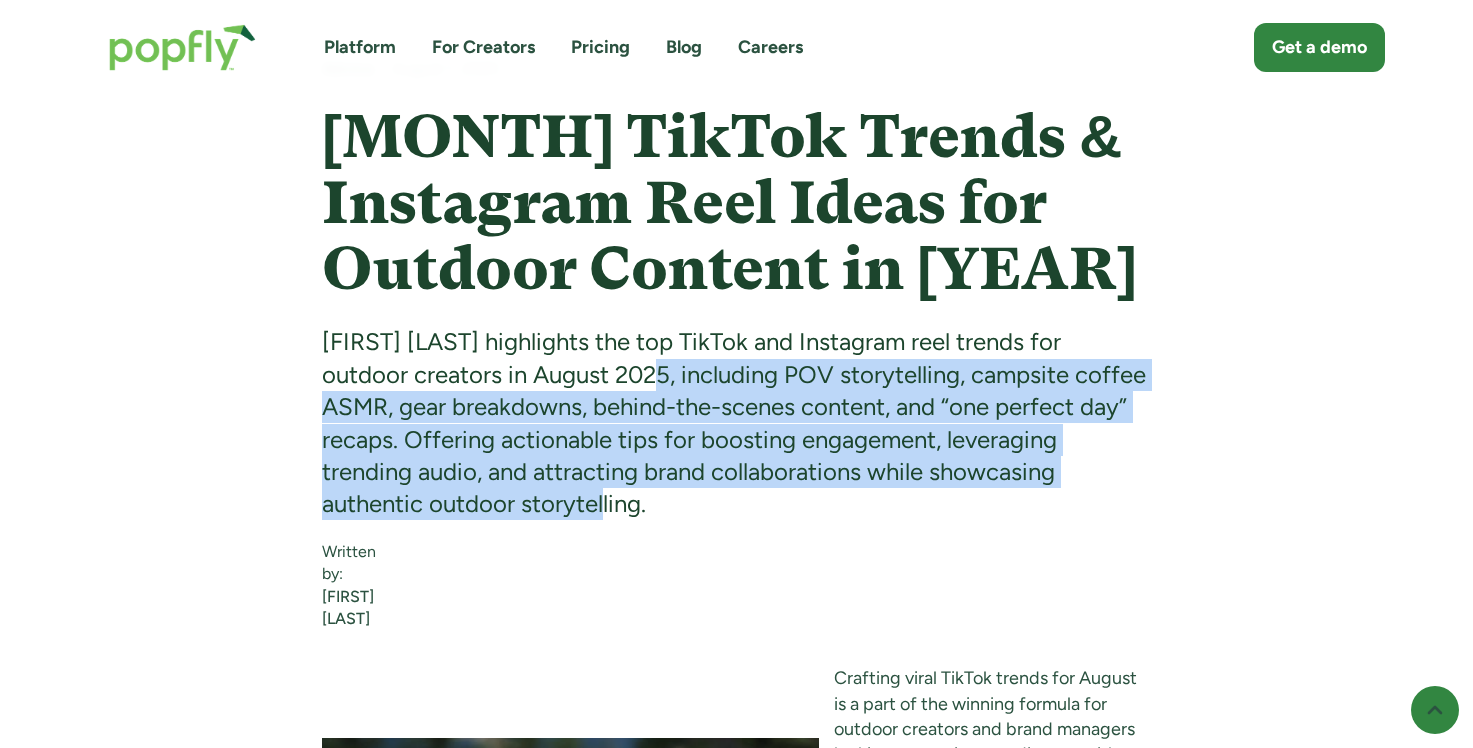 drag, startPoint x: 612, startPoint y: 375, endPoint x: 999, endPoint y: 494, distance: 404.8827 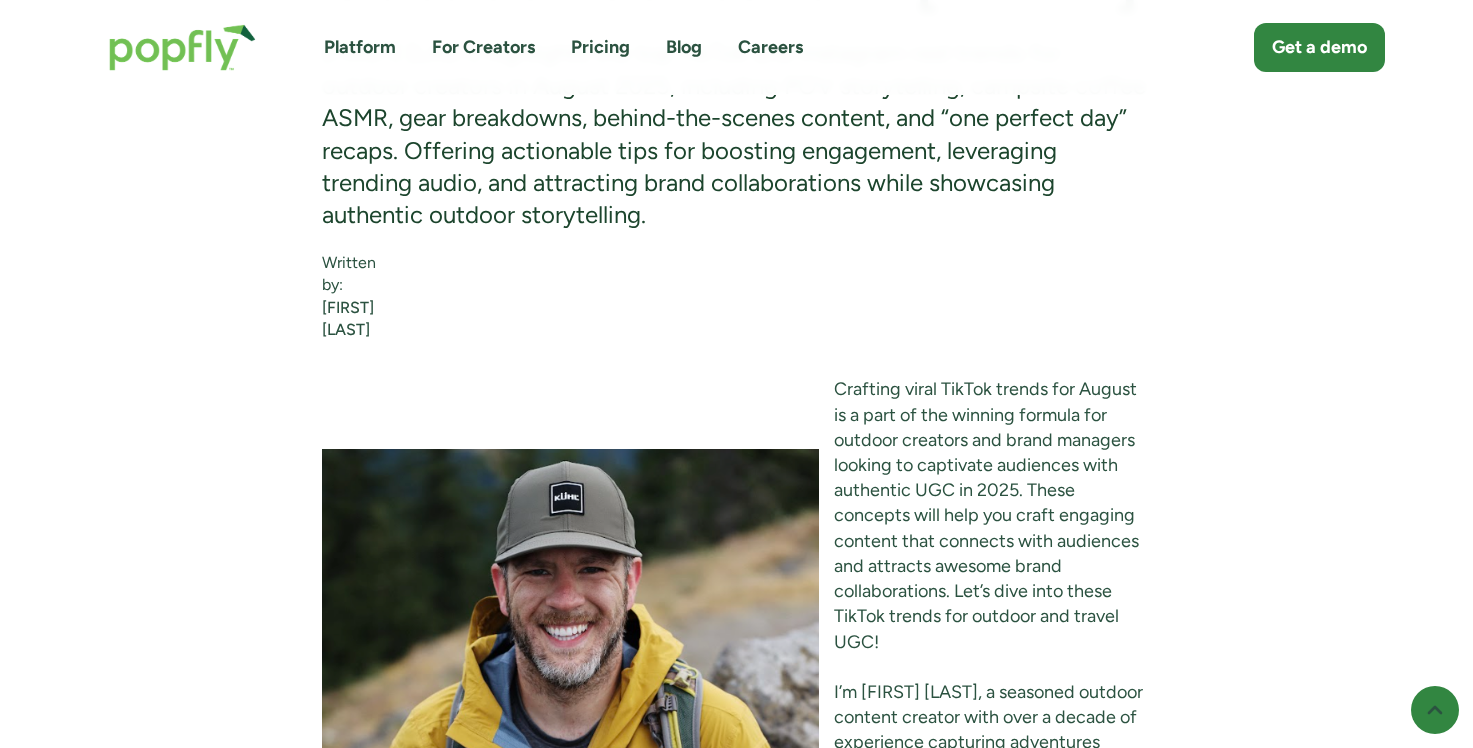 scroll, scrollTop: 1328, scrollLeft: 0, axis: vertical 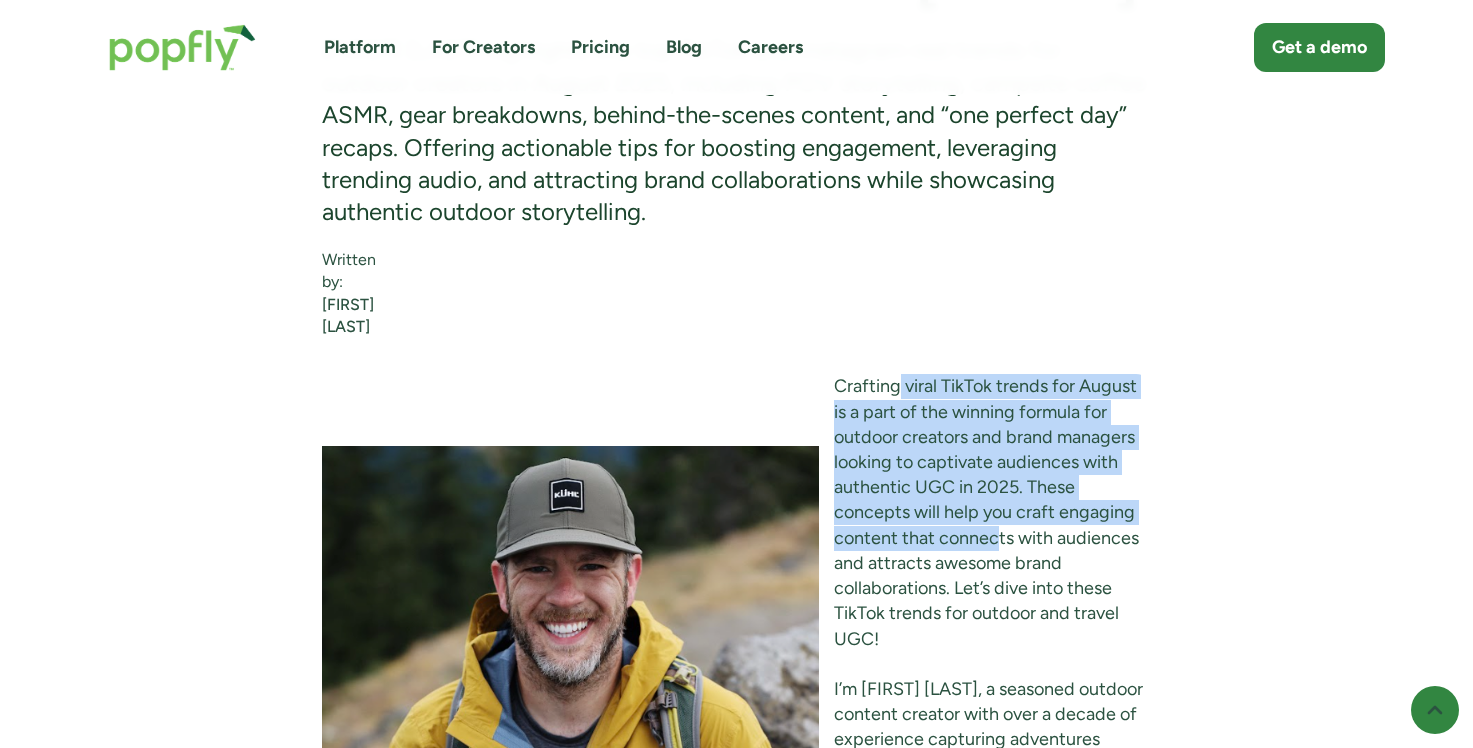 drag, startPoint x: 900, startPoint y: 373, endPoint x: 998, endPoint y: 517, distance: 174.1838 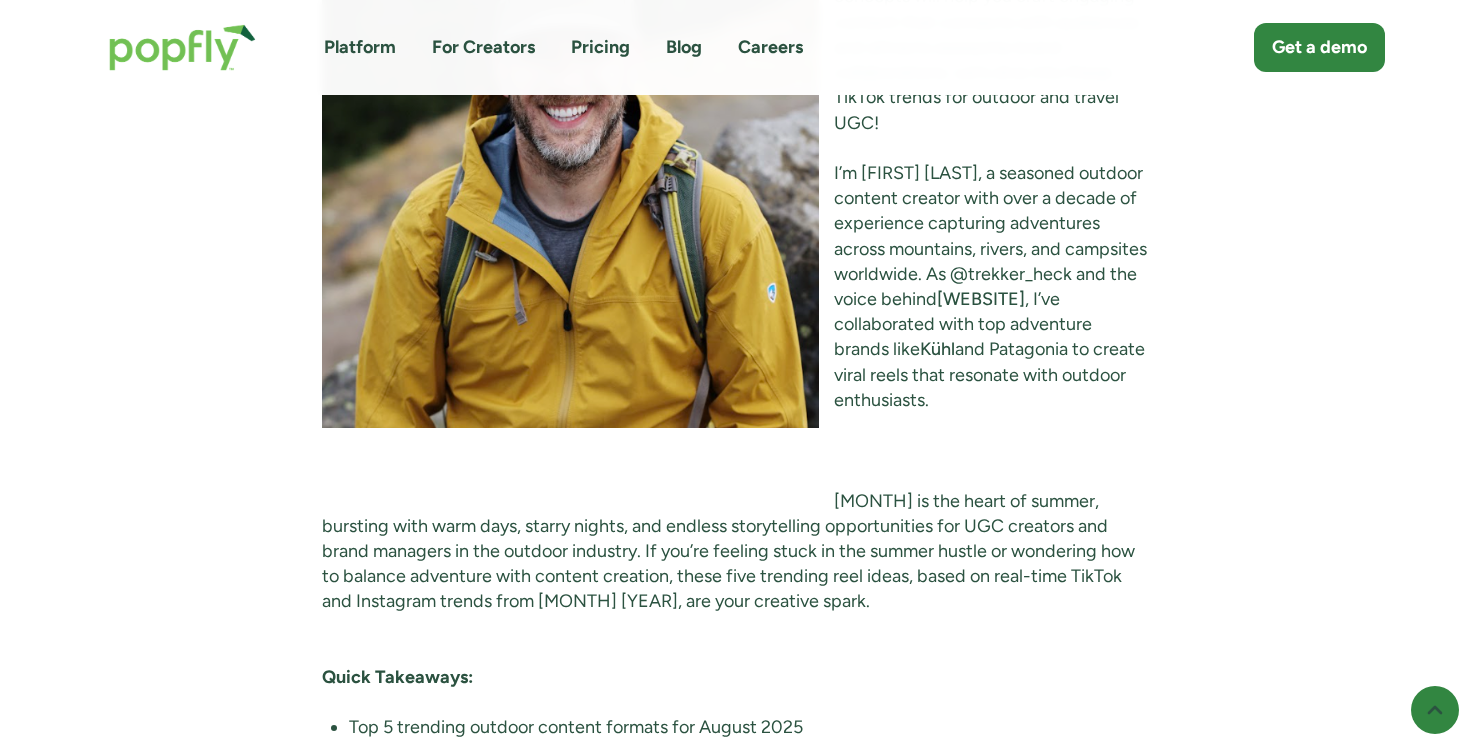 scroll, scrollTop: 1847, scrollLeft: 0, axis: vertical 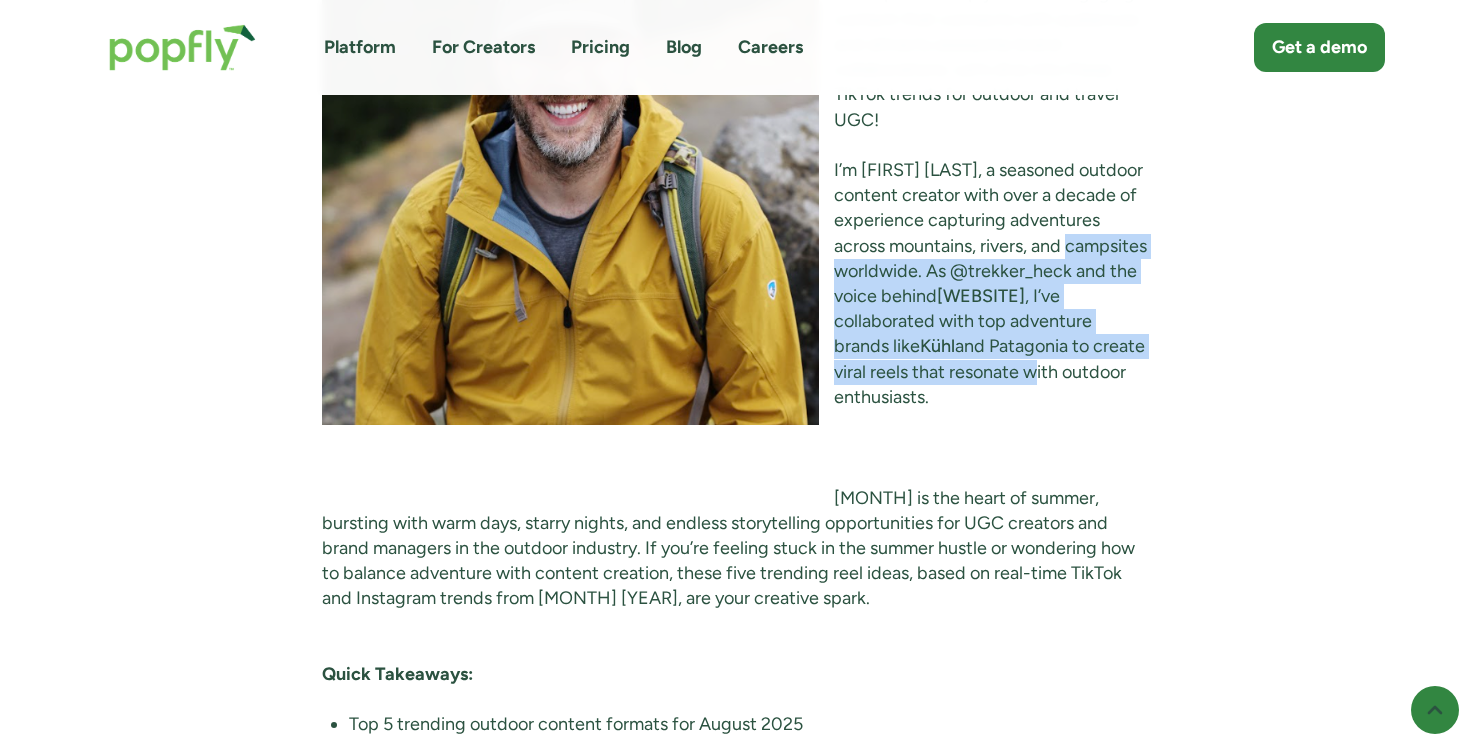 drag, startPoint x: 885, startPoint y: 244, endPoint x: 910, endPoint y: 368, distance: 126.495056 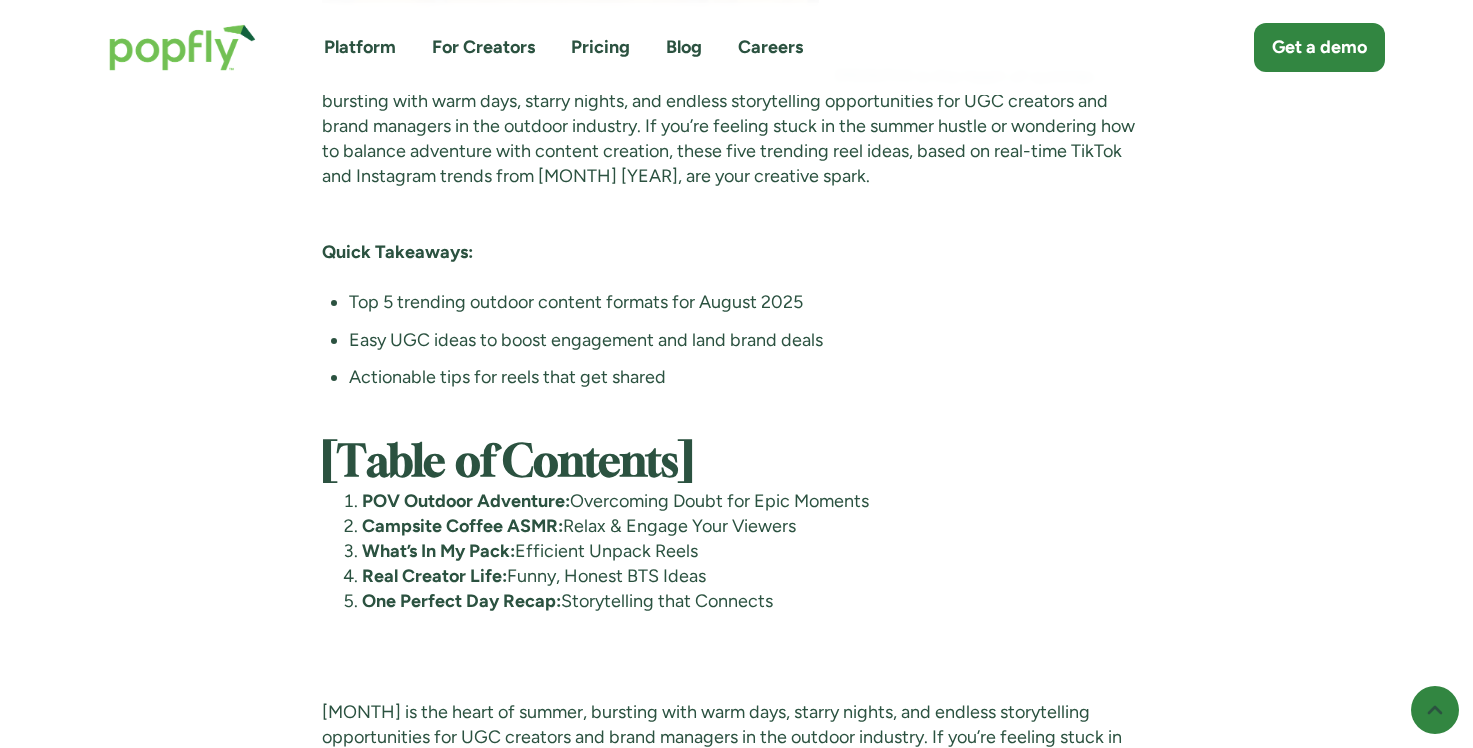 scroll, scrollTop: 2270, scrollLeft: 0, axis: vertical 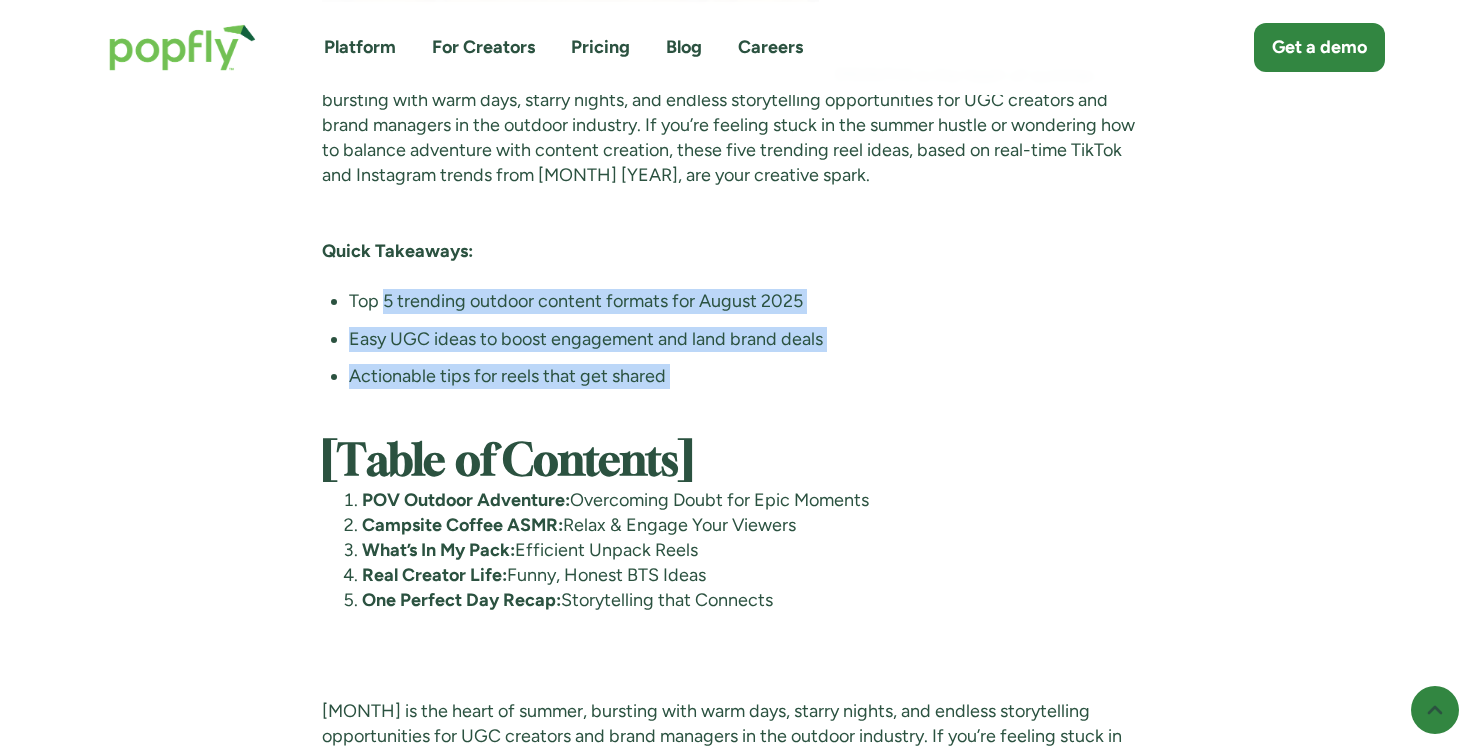 drag, startPoint x: 388, startPoint y: 270, endPoint x: 517, endPoint y: 388, distance: 174.82849 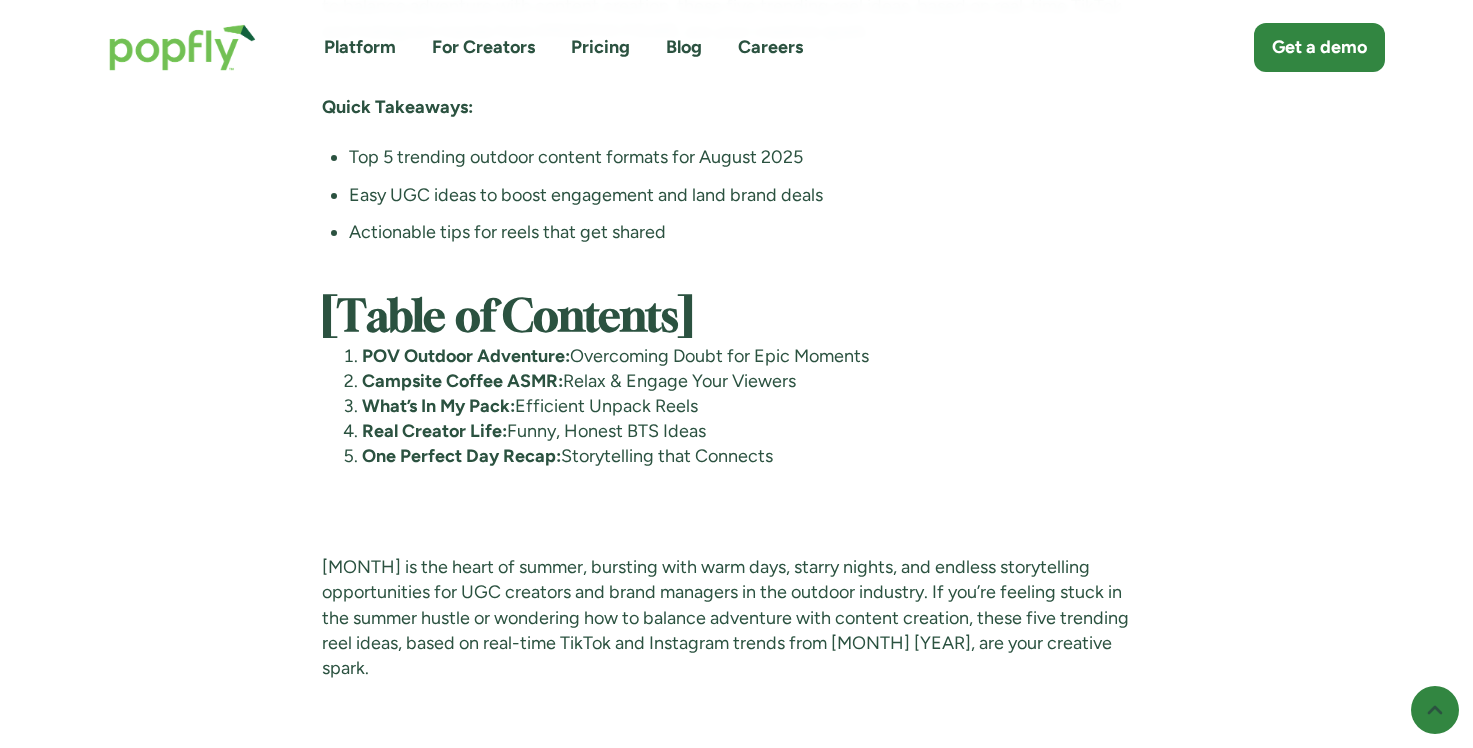scroll, scrollTop: 2416, scrollLeft: 0, axis: vertical 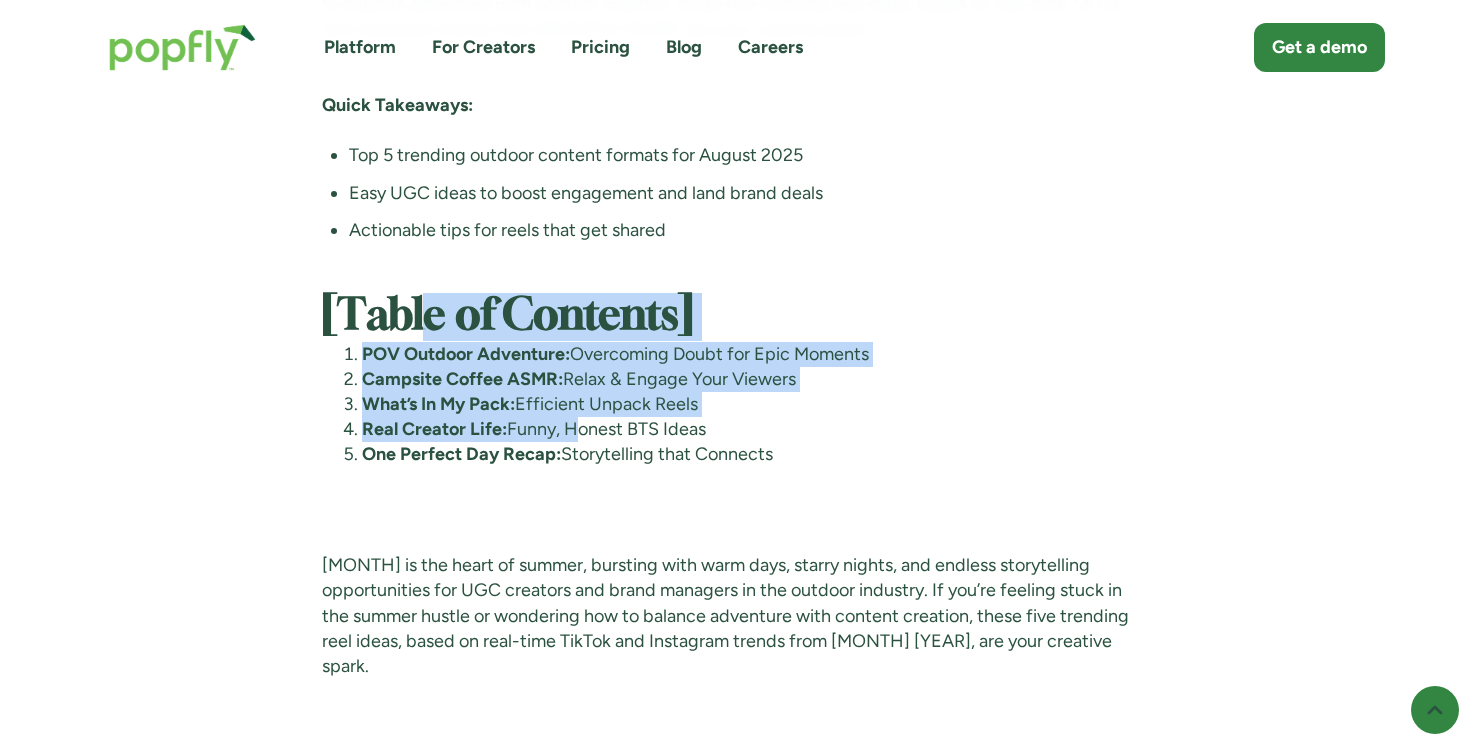 drag, startPoint x: 422, startPoint y: 310, endPoint x: 582, endPoint y: 400, distance: 183.57559 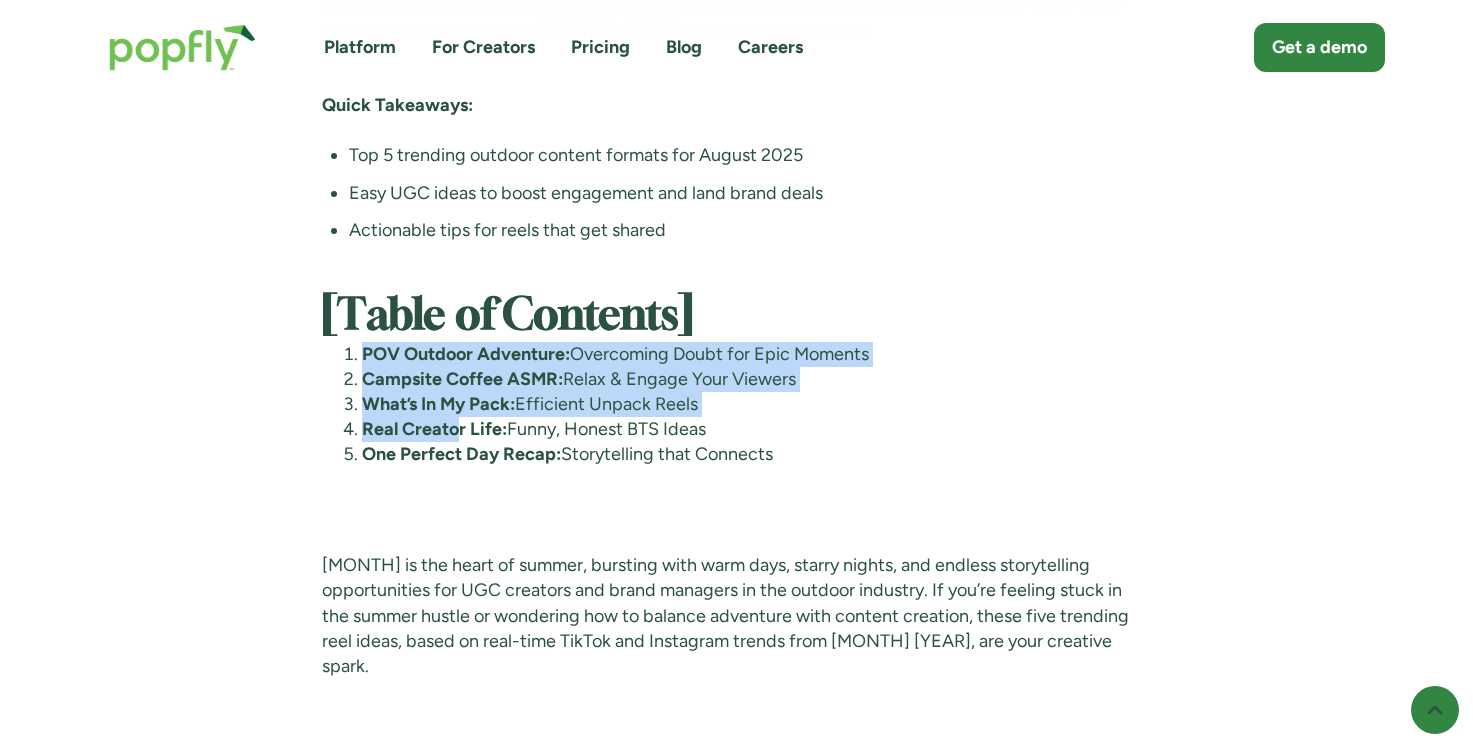 drag, startPoint x: 363, startPoint y: 331, endPoint x: 455, endPoint y: 408, distance: 119.97083 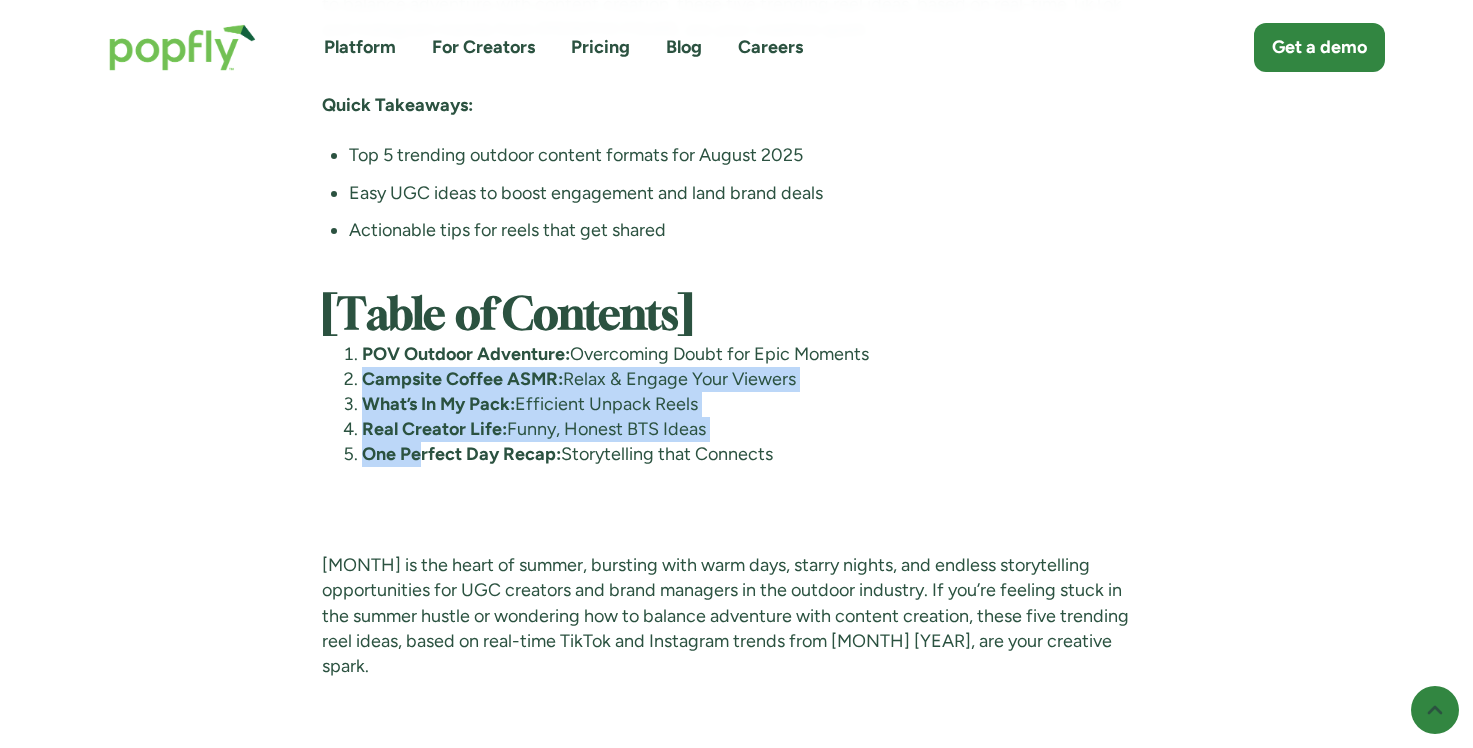 drag, startPoint x: 344, startPoint y: 347, endPoint x: 421, endPoint y: 437, distance: 118.44408 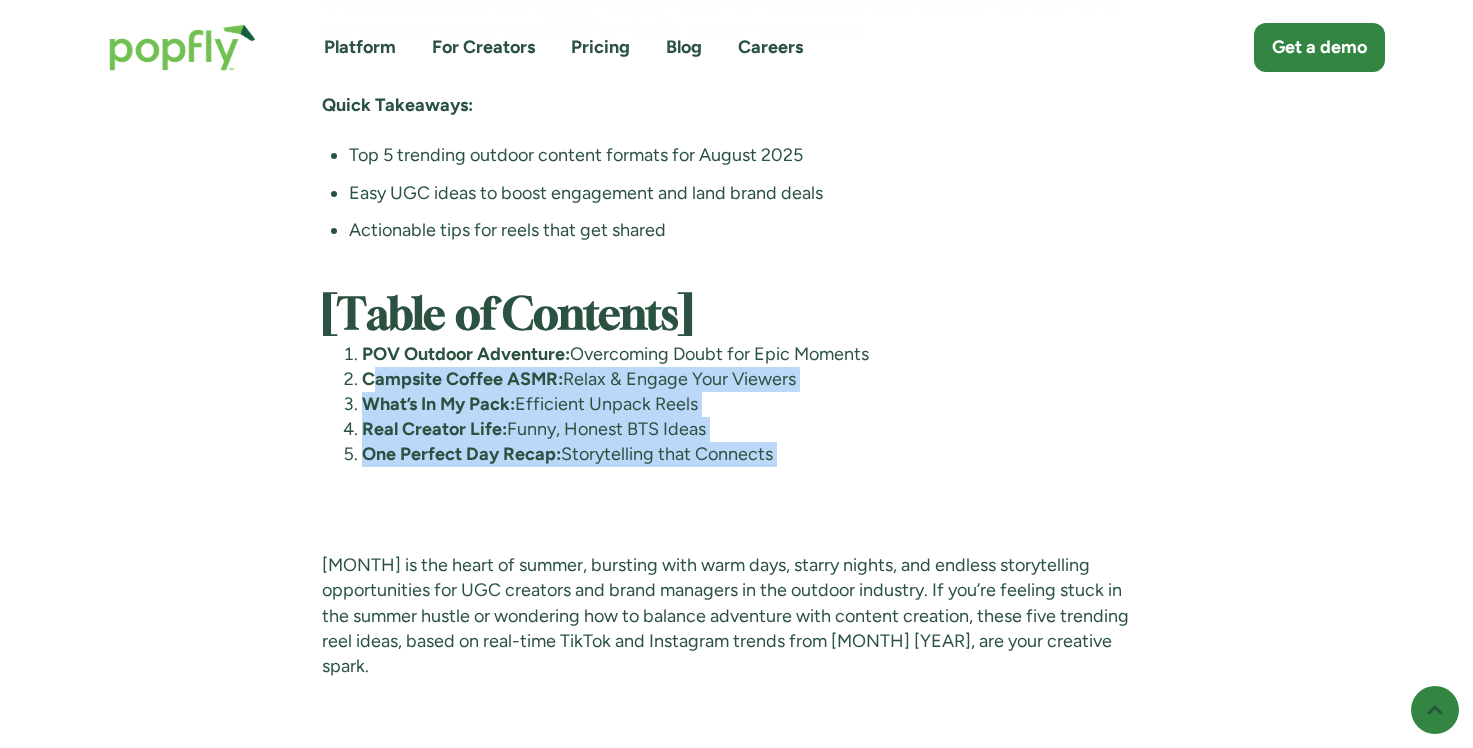 drag, startPoint x: 372, startPoint y: 358, endPoint x: 433, endPoint y: 458, distance: 117.13667 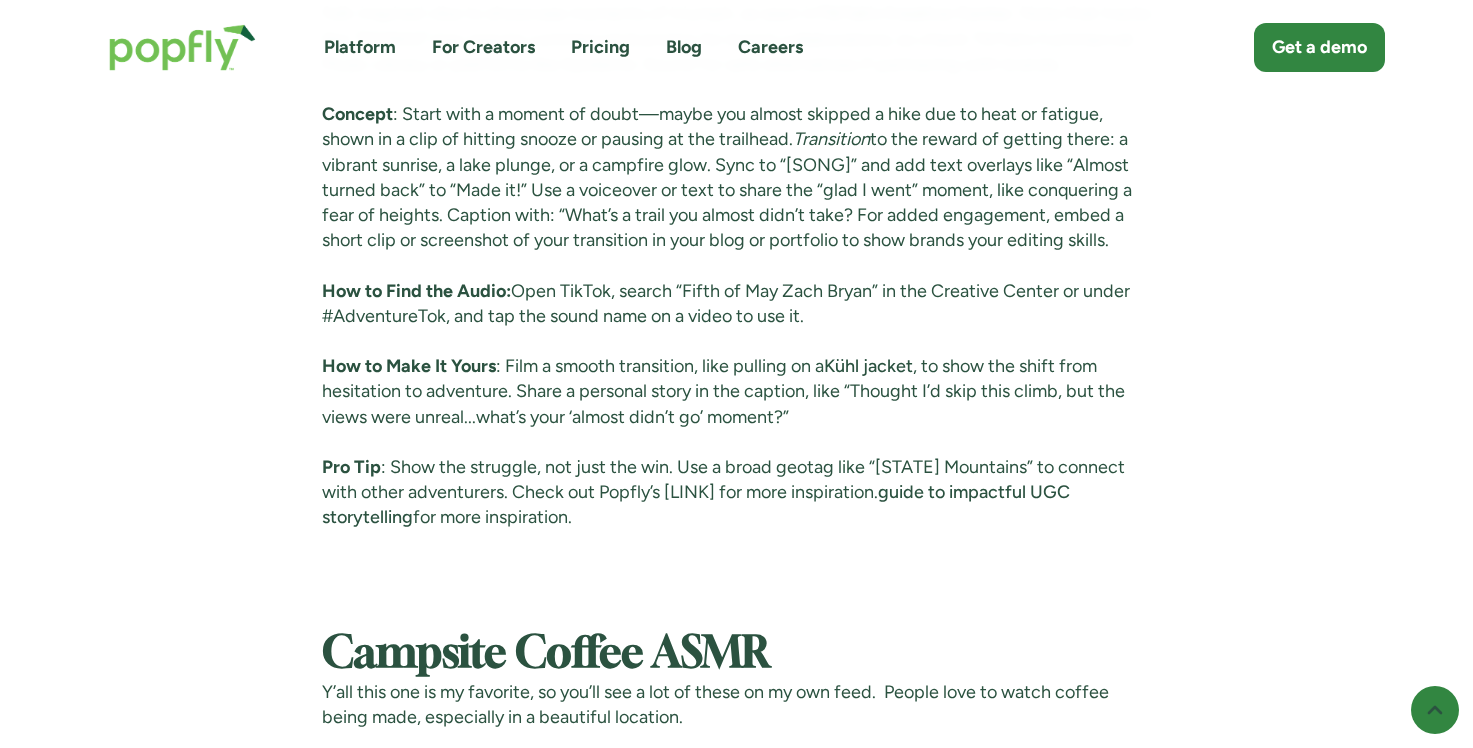 scroll, scrollTop: 4529, scrollLeft: 0, axis: vertical 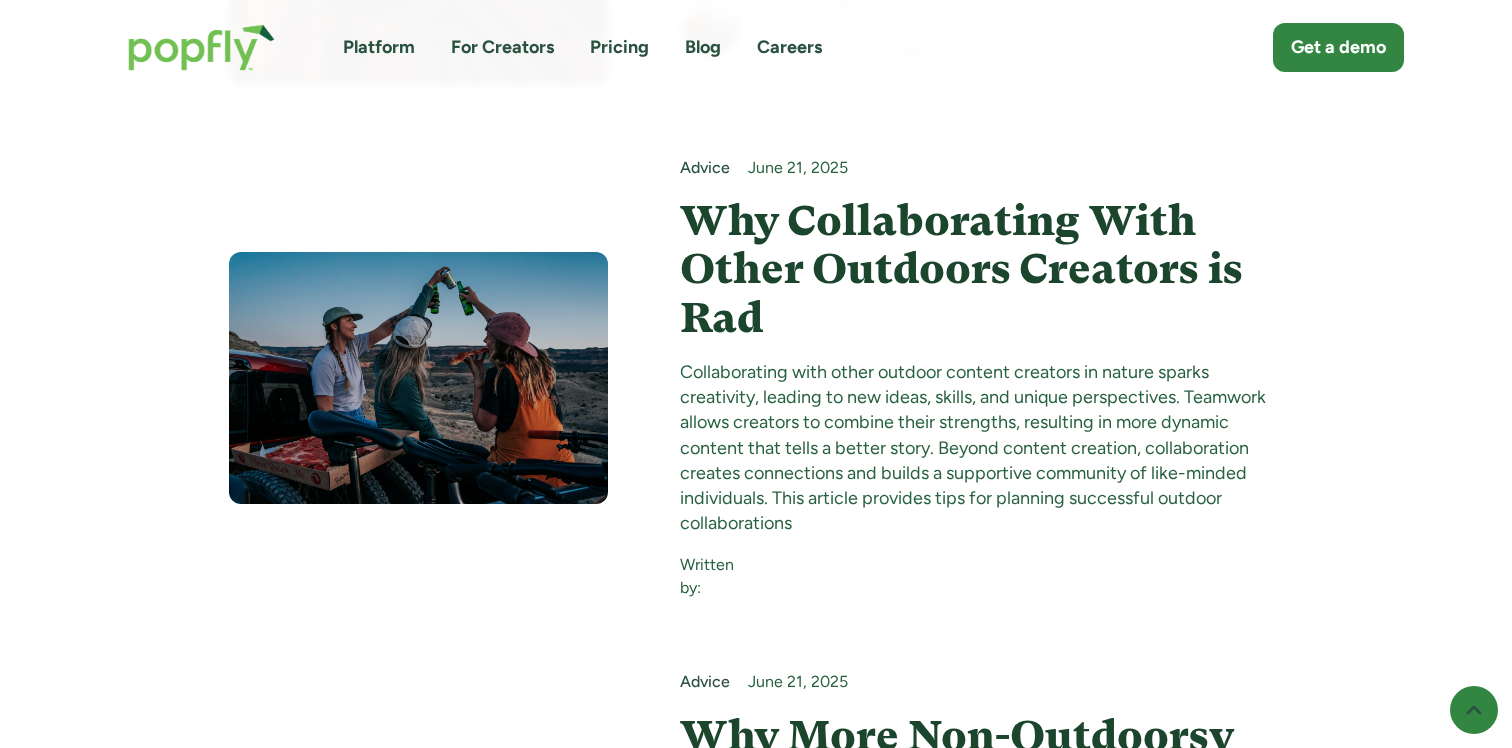 click on "Platform" at bounding box center (379, 47) 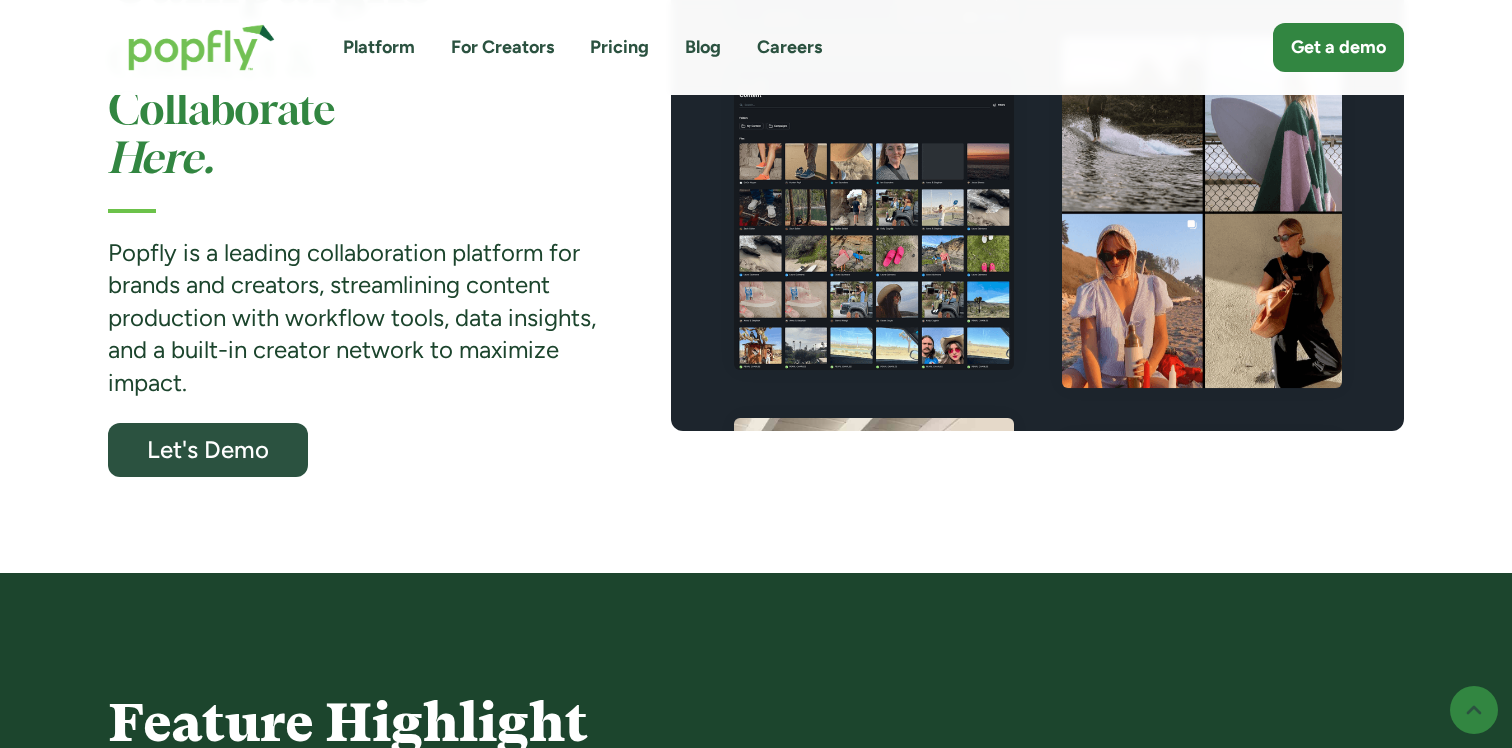 scroll, scrollTop: 561, scrollLeft: 0, axis: vertical 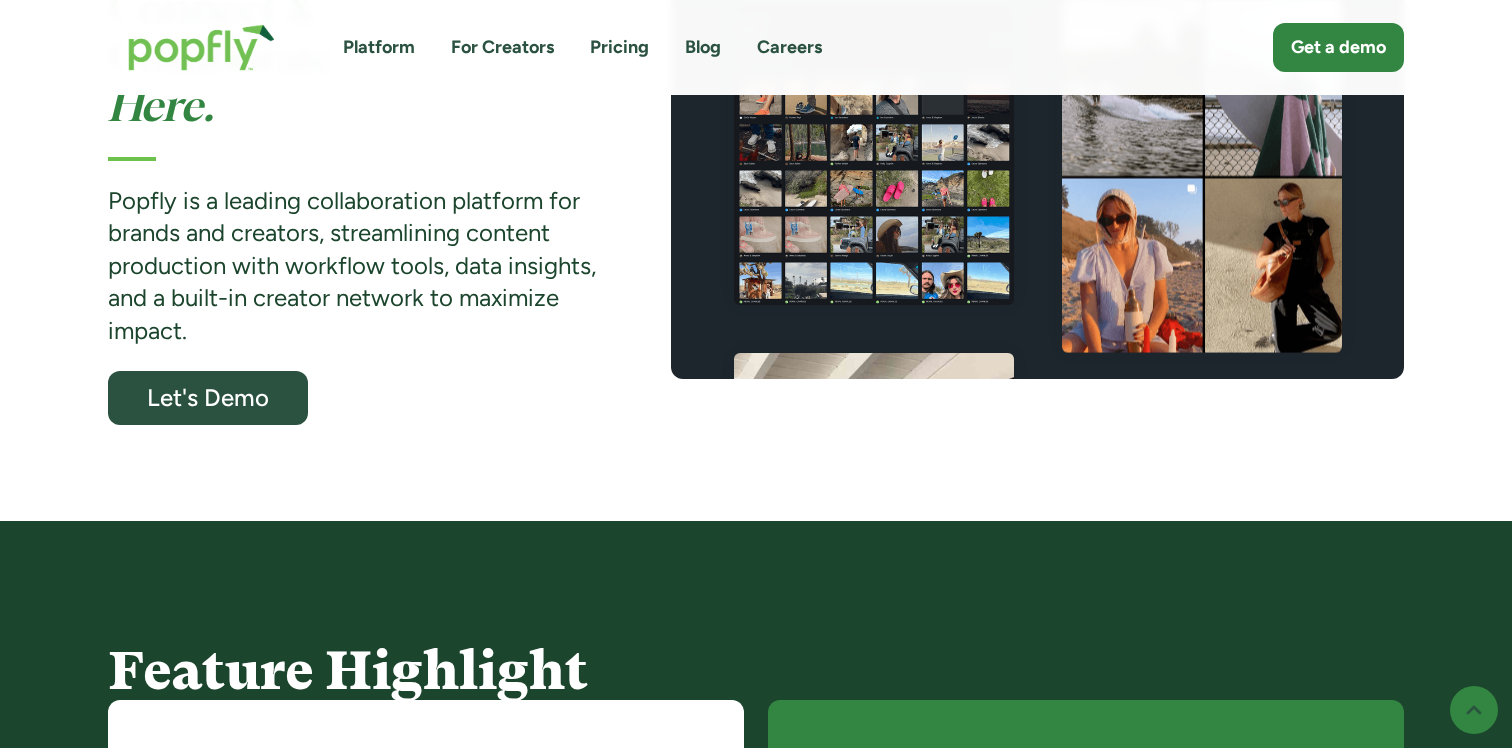 click on "Popfly is a leading collaboration platform for brands and creators, streamlining content production with workflow tools, data insights, and a built-in creator network to maximize impact." at bounding box center [352, 265] 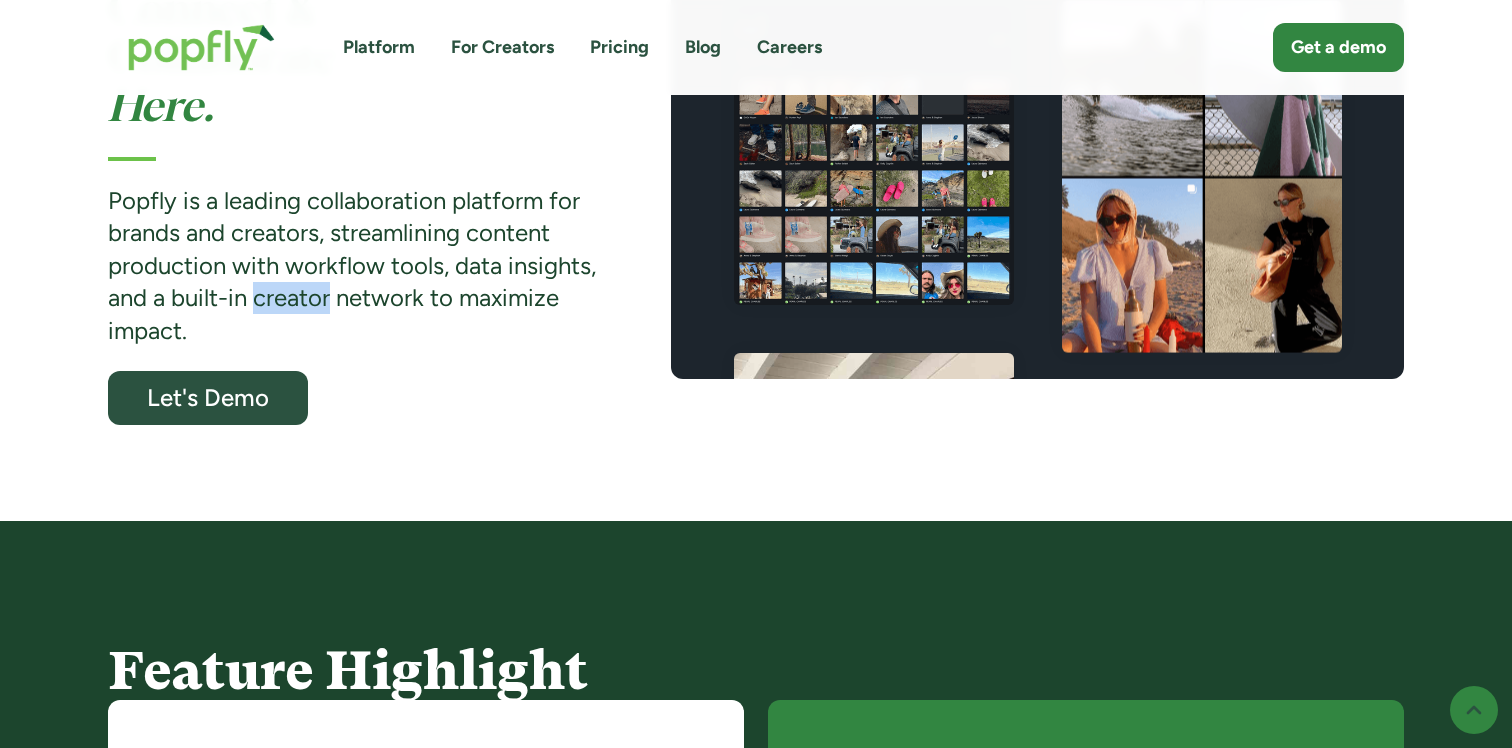 click on "Popfly is a leading collaboration platform for brands and creators, streamlining content production with workflow tools, data insights, and a built-in creator network to maximize impact." at bounding box center (352, 265) 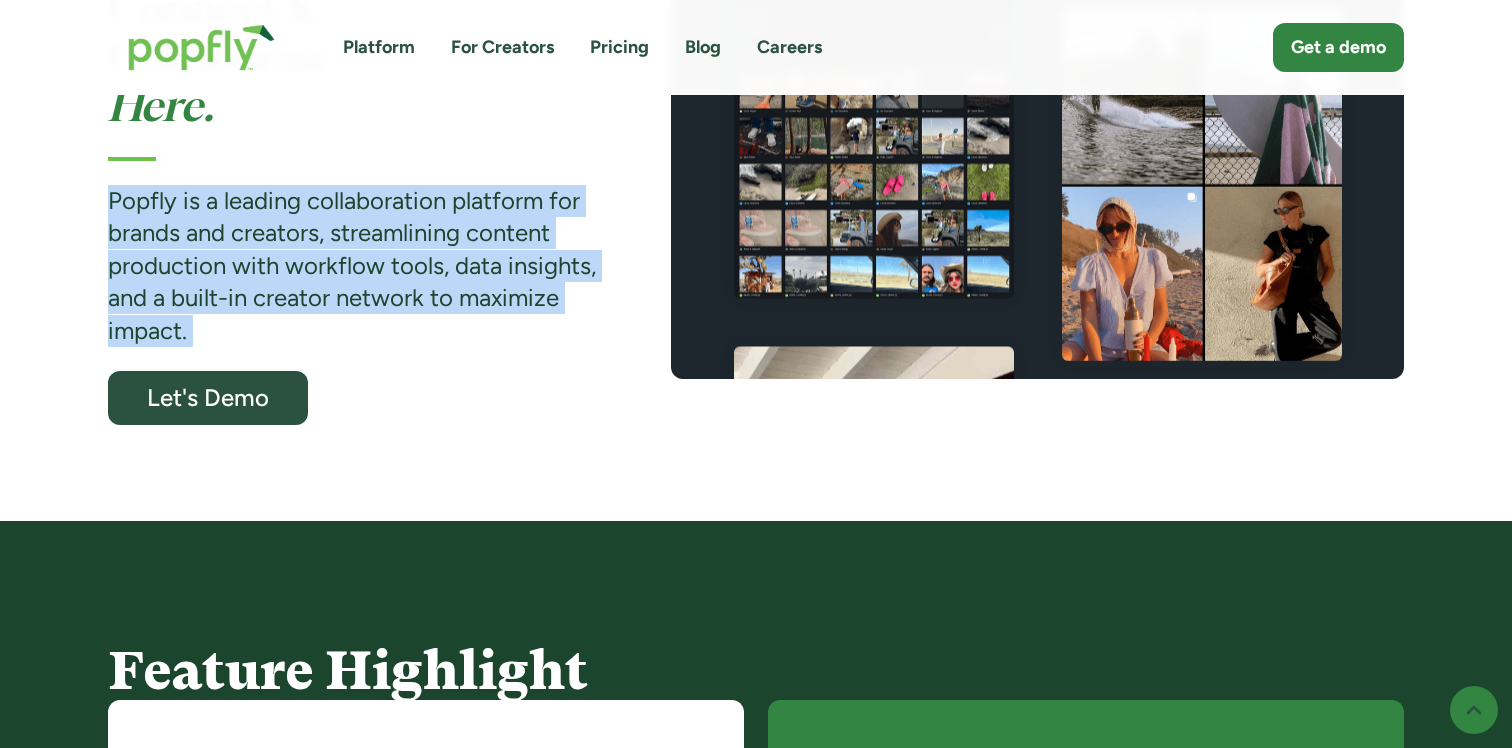 click on "Popfly is a leading collaboration platform for brands and creators, streamlining content production with workflow tools, data insights, and a built-in creator network to maximize impact." at bounding box center [352, 265] 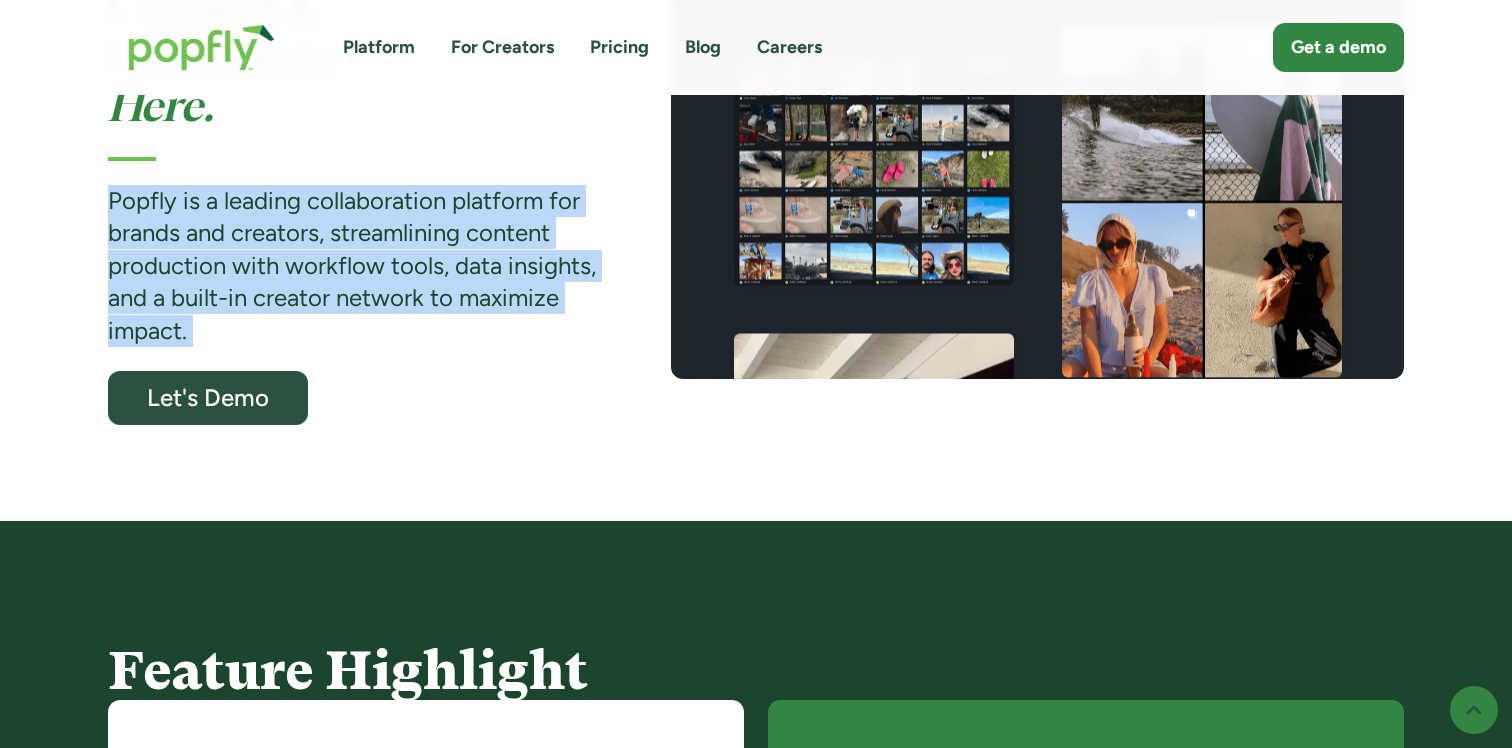 copy on "Popfly is a leading collaboration platform for brands and creators, streamlining content production with workflow tools, data insights, and a built-in creator network to maximize impact." 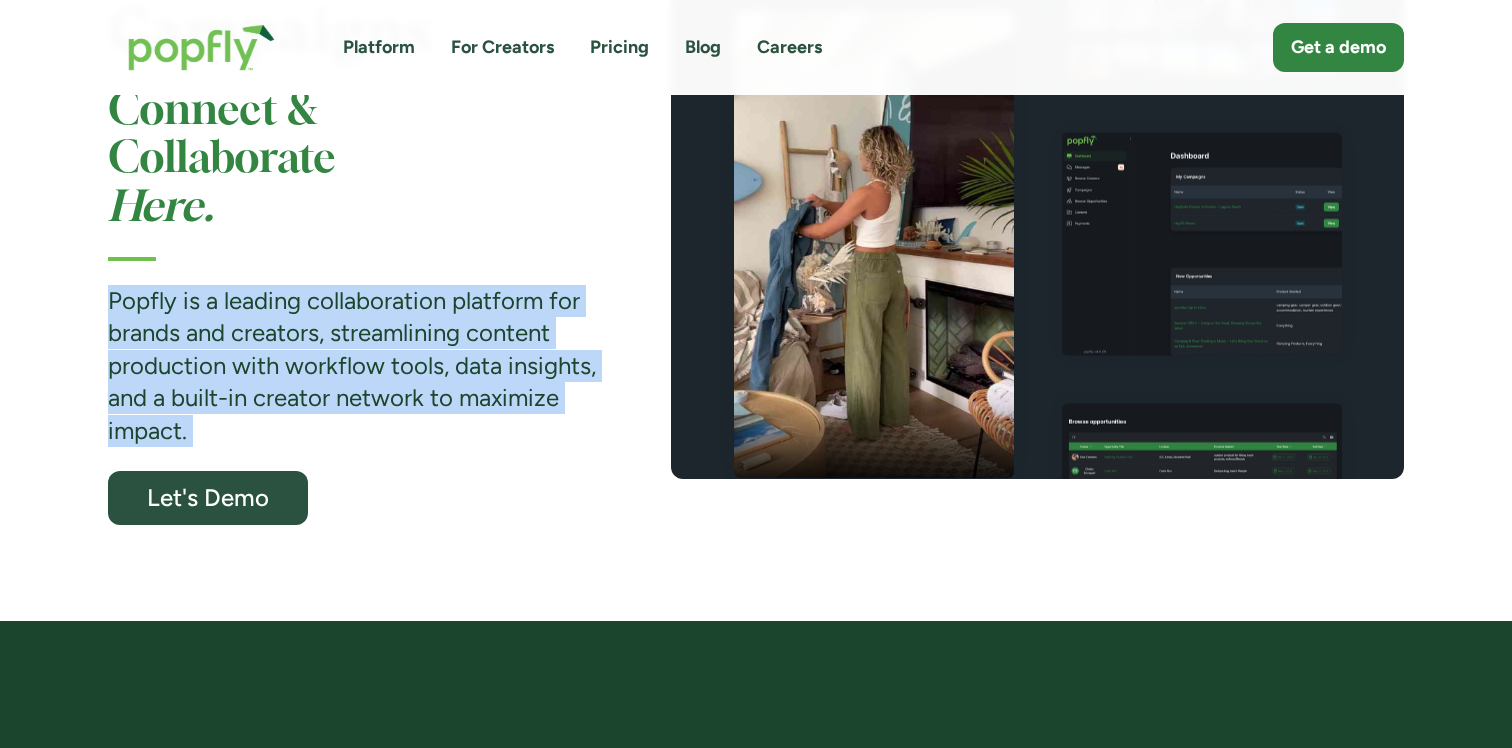 click on "Creators & Manage Your Outdoor Brand Campaigns Connect &  Collaborate Here. Popfly is a leading collaboration platform for brands and creators, streamlining content production with workflow tools, data insights, and a built-in creator network to maximize impact. Let's Demo" at bounding box center [756, 129] 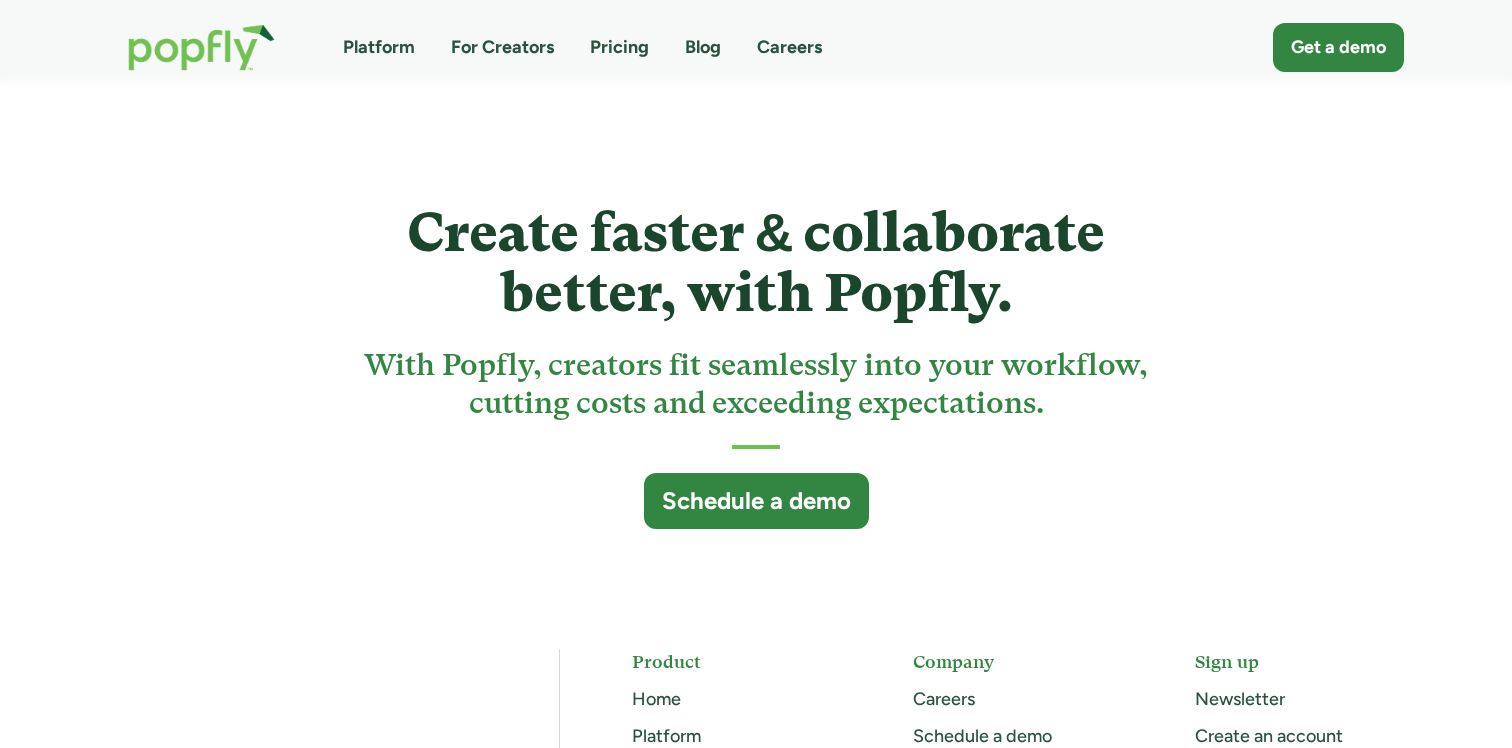 scroll, scrollTop: 5094, scrollLeft: 0, axis: vertical 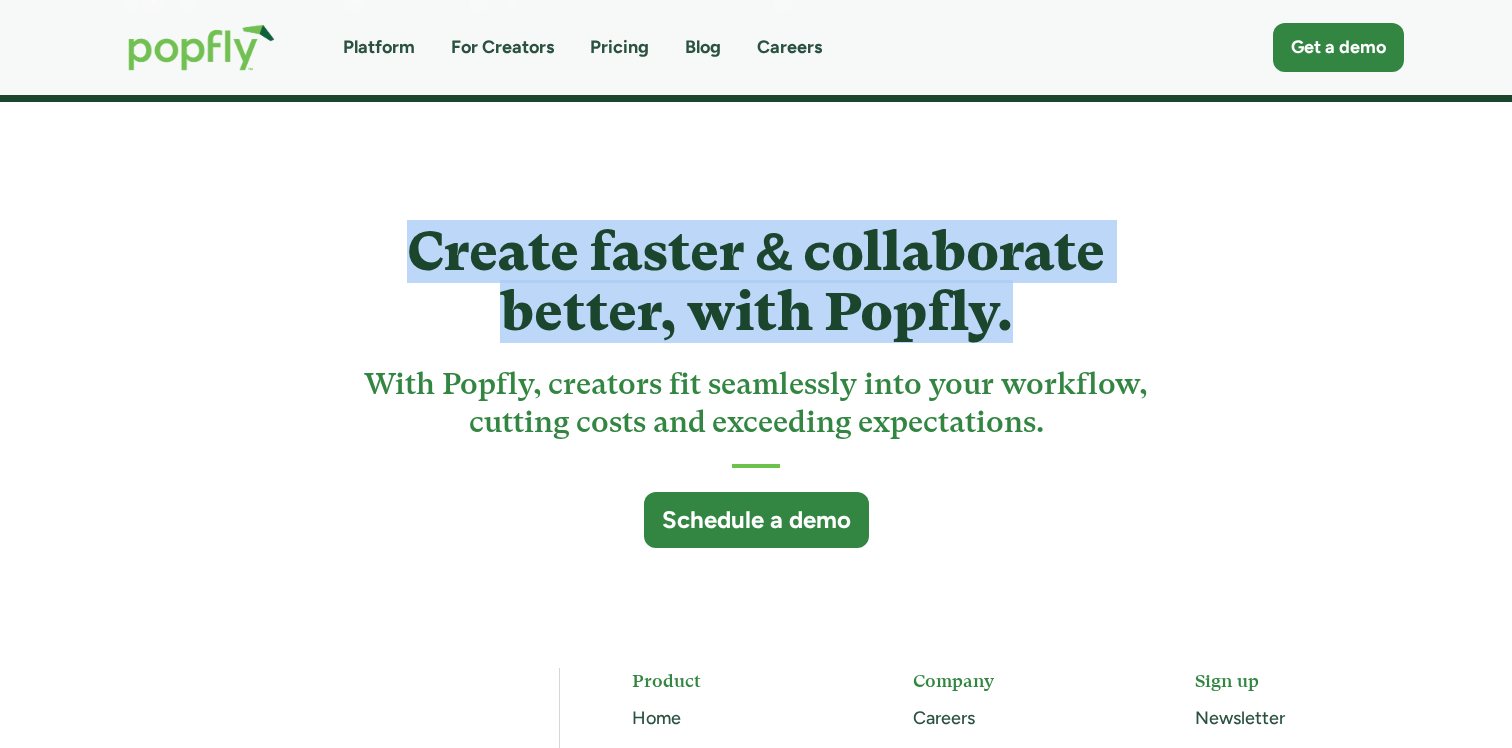 drag, startPoint x: 405, startPoint y: 229, endPoint x: 1028, endPoint y: 307, distance: 627.86383 